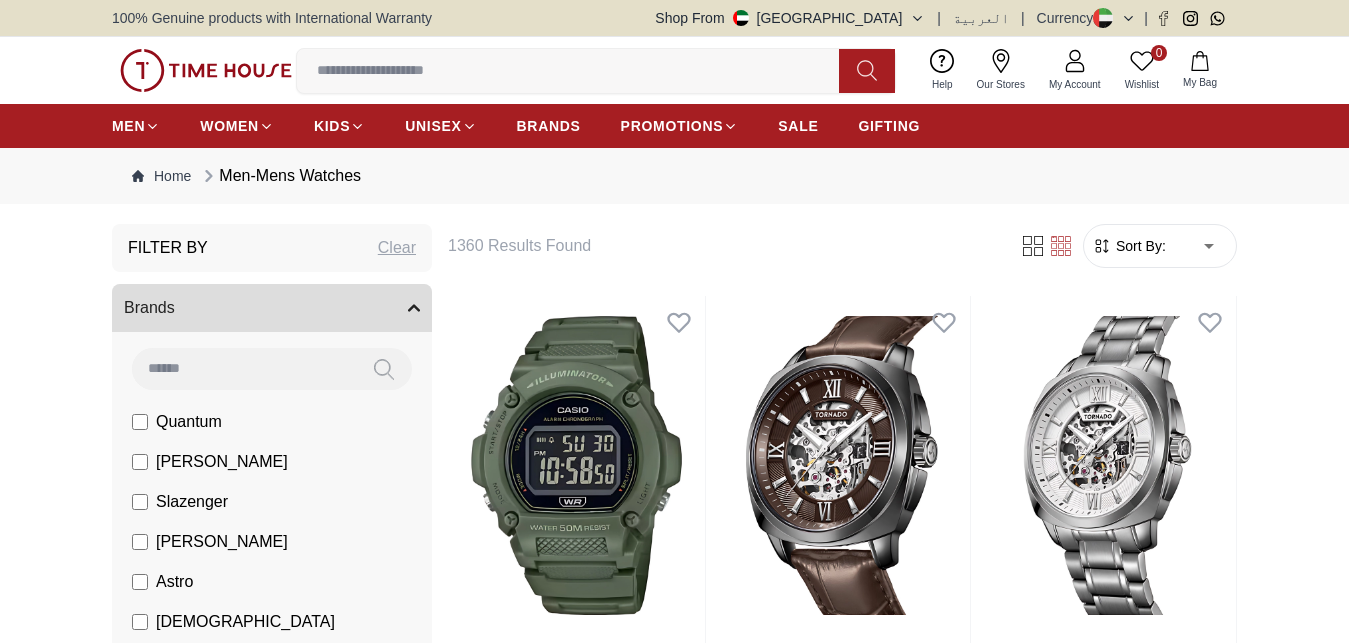 scroll, scrollTop: 0, scrollLeft: 0, axis: both 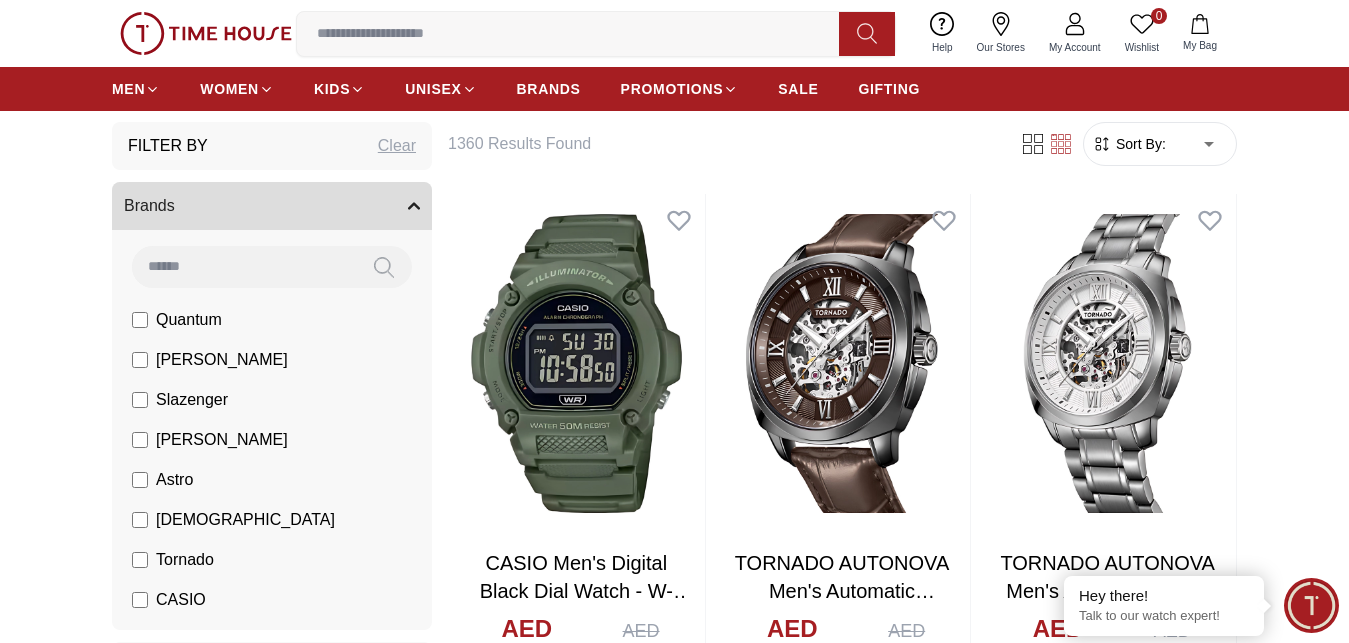 click on "Sort By:" at bounding box center [1139, 144] 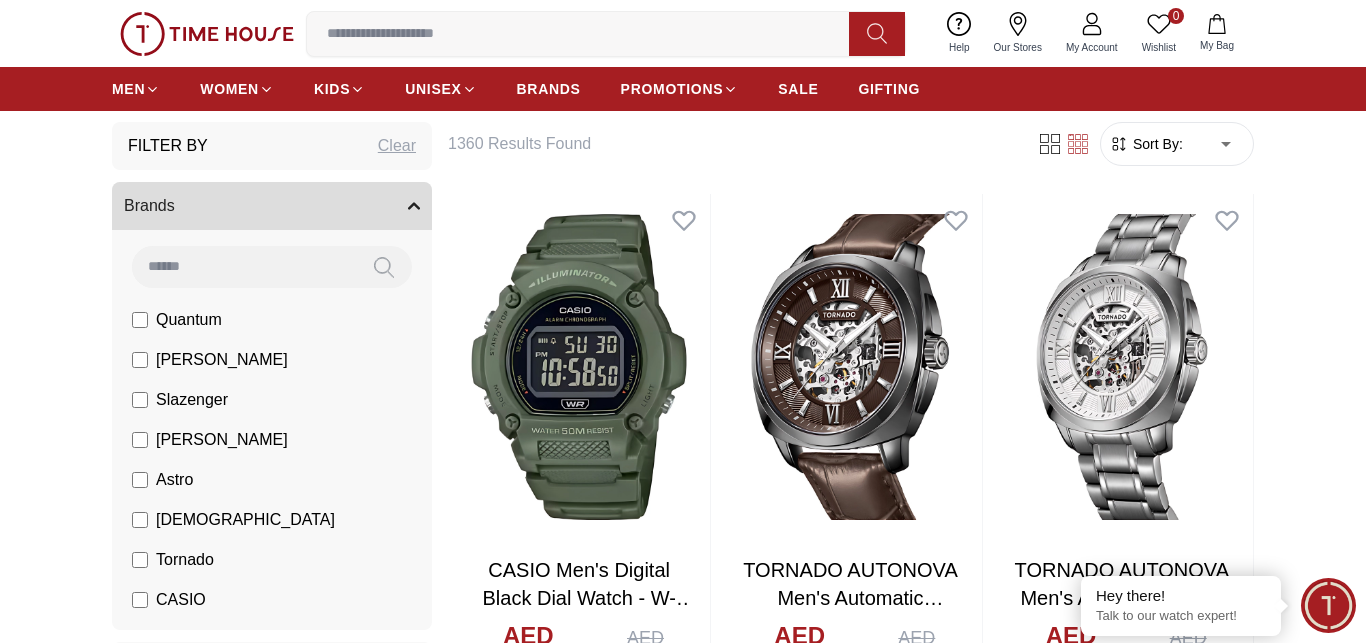 click on "100% Genuine products with International Warranty Shop From [GEOGRAPHIC_DATA] | العربية |  Currency   | 0 Wishlist Help Our Stores My Account 0 Wishlist My Bag MEN WOMEN KIDS UNISEX BRANDS PROMOTIONS SALE GIFTING Home Men-Mens Watches    Filter By Clear Brands Quantum [PERSON_NAME] Slazenger [PERSON_NAME] Astro Ecstacy Tornado CASIO CITIZEN GUESS ORIENT Armani Exchange Police Ducati CERRUTI 1881 G-Shock Tsar Bomba Color Black Green Blue Red Dark Blue Silver Silver / Black Orange Rose Gold Grey White White / Rose Gold Silver / Silver Dark Blue / Silver Silver / Gold Silver / Rose Gold Black / Black Black / Silver Black / Rose Gold Gold Yellow Brown White / Silver Light Blue Black /Rose Gold Black /Grey Black /Red Black /Black Black / Rose Gold / Black Rose Gold / Black Rose Gold / Black / Black Pink Green /Silver Purple Silver Silver Silver / Blue Green / Green Blue / Black Blue / Blue Titanum Navy Blue Military Green Blue / Silver Champagne White / Gold White / Gold  [PERSON_NAME] Green / Silver Blue  Black / Blue 40" at bounding box center (683, 2394) 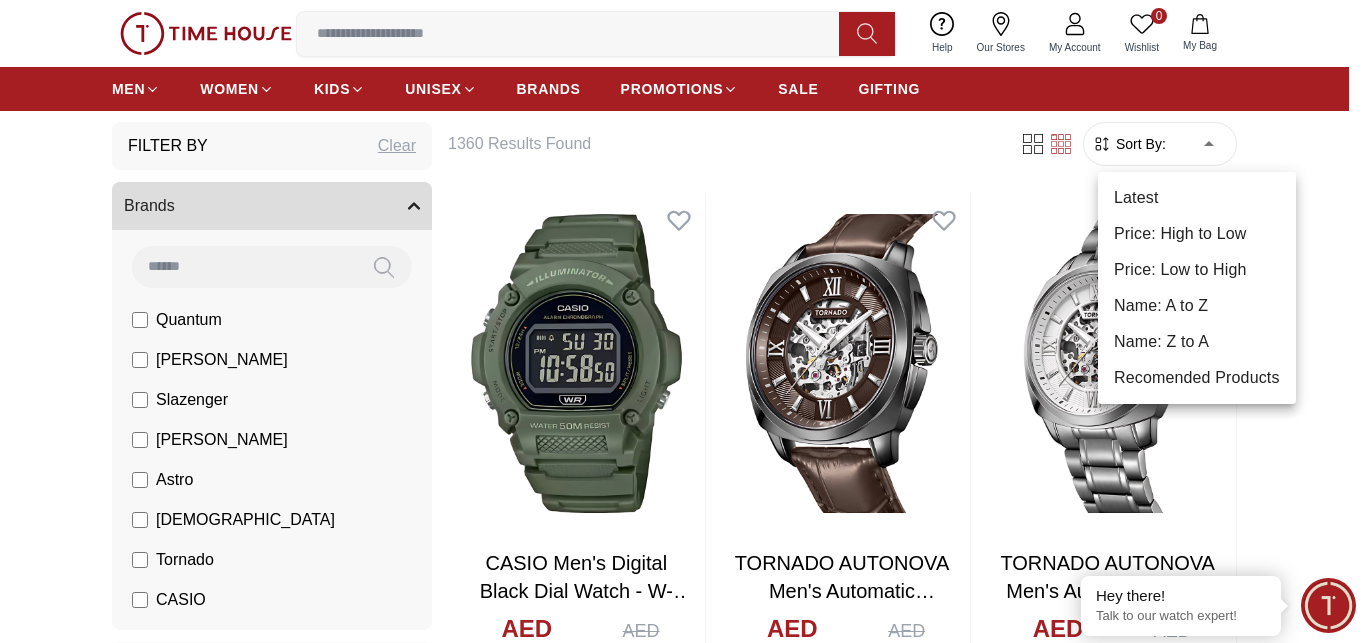 drag, startPoint x: 418, startPoint y: 339, endPoint x: 421, endPoint y: 459, distance: 120.03749 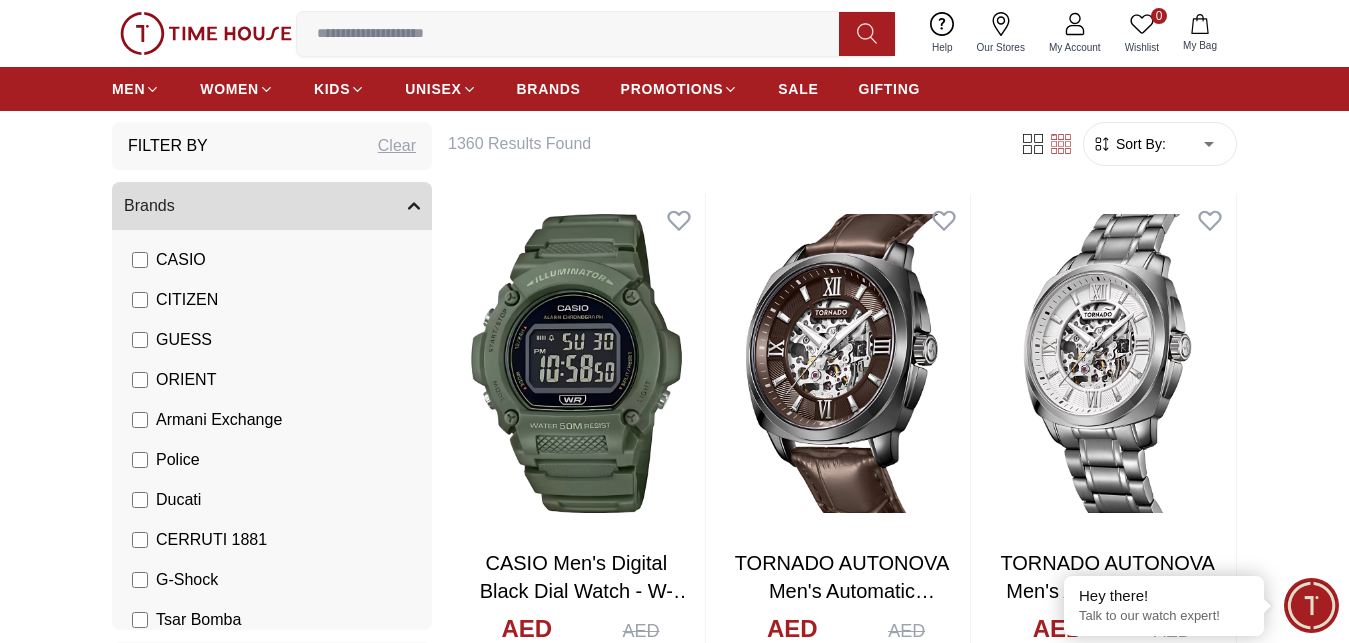 scroll, scrollTop: 350, scrollLeft: 0, axis: vertical 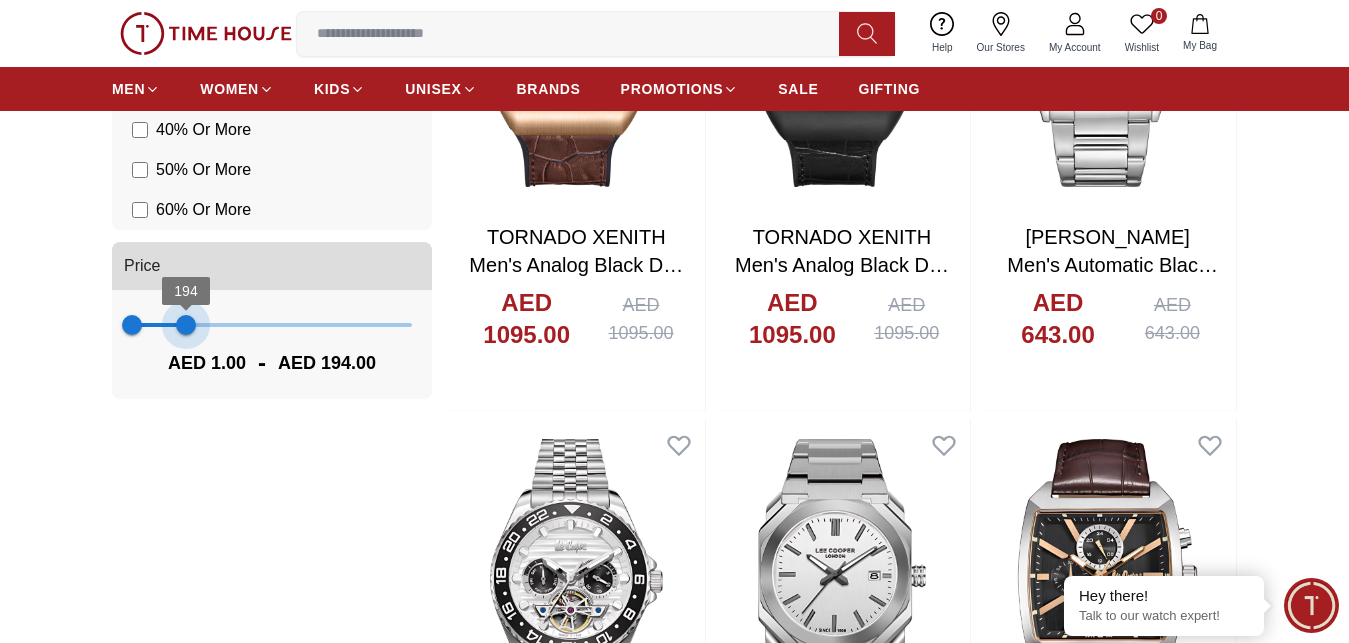 type on "***" 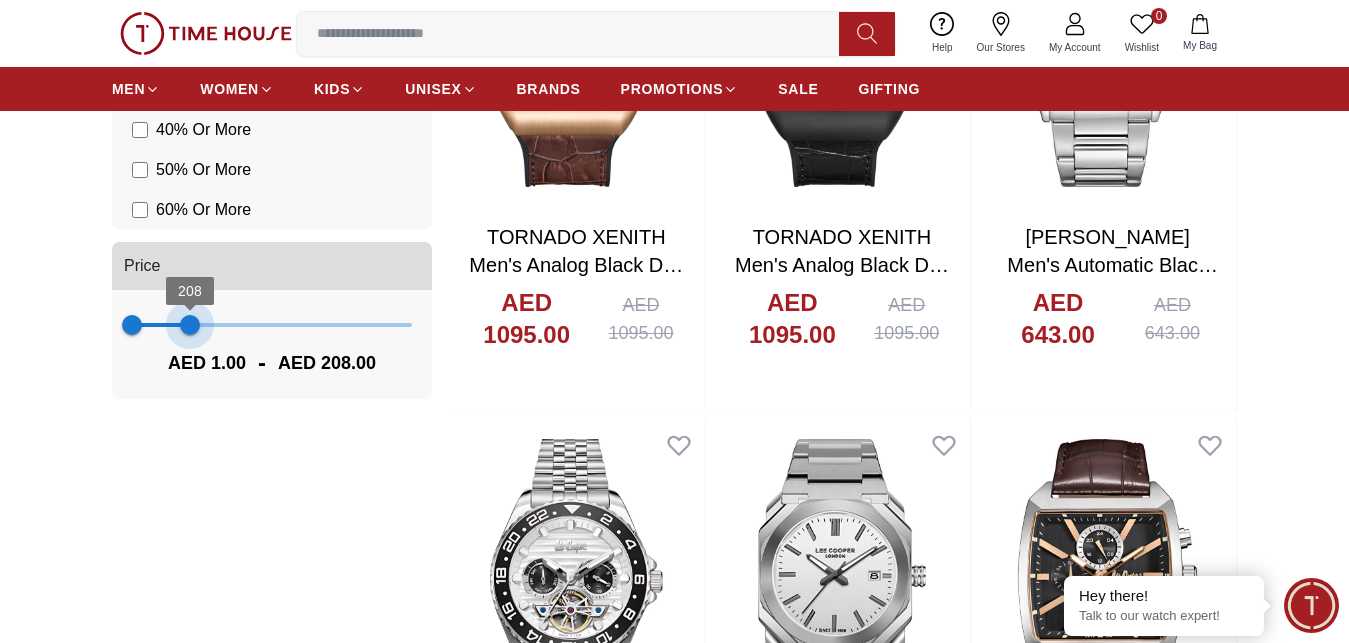 drag, startPoint x: 409, startPoint y: 329, endPoint x: 190, endPoint y: 356, distance: 220.65811 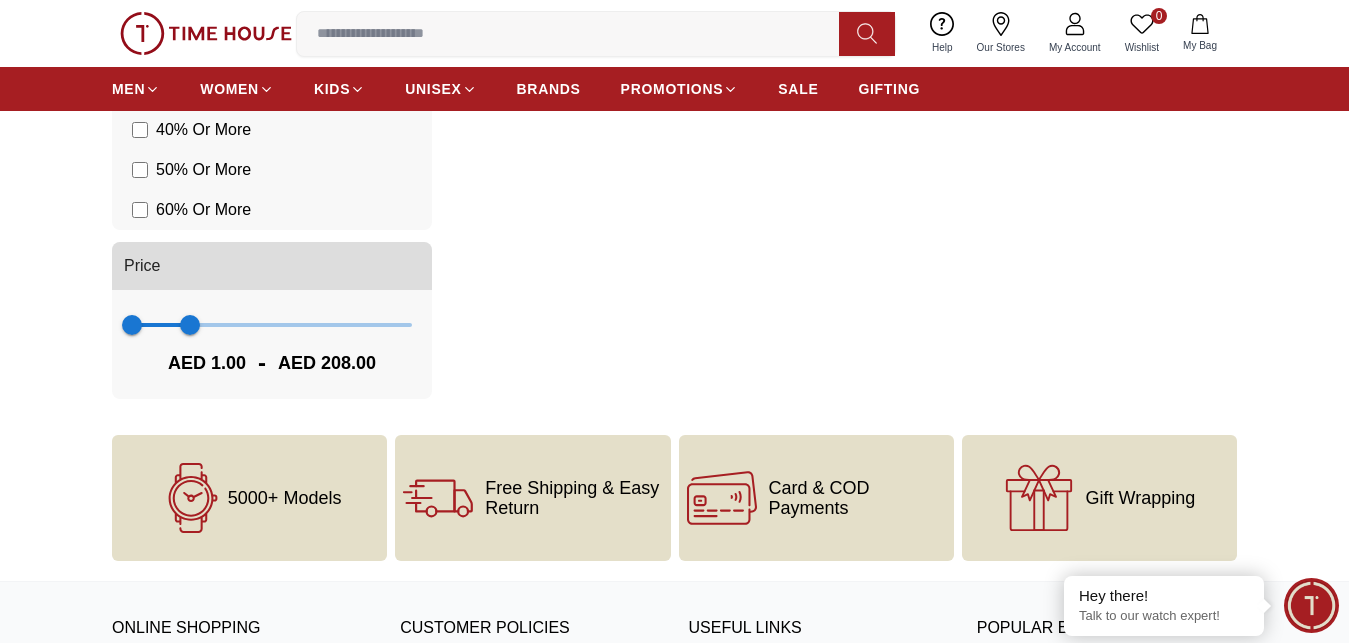 scroll, scrollTop: 1480, scrollLeft: 0, axis: vertical 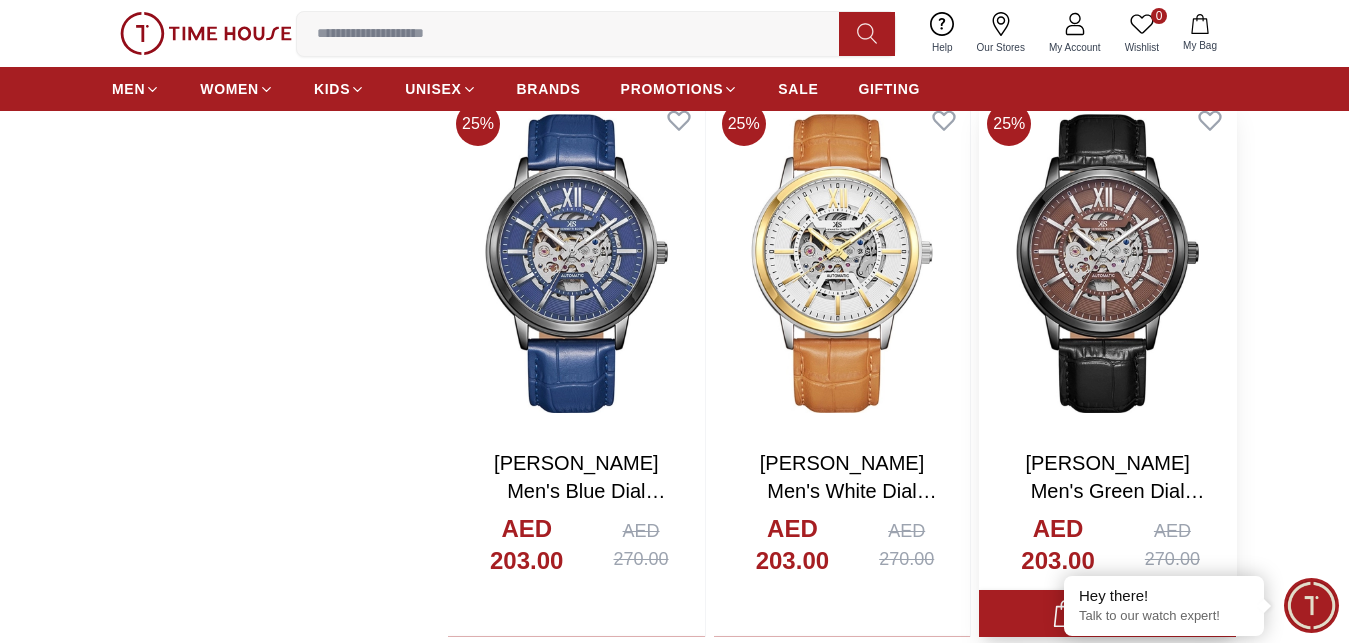 click at bounding box center (1107, 263) 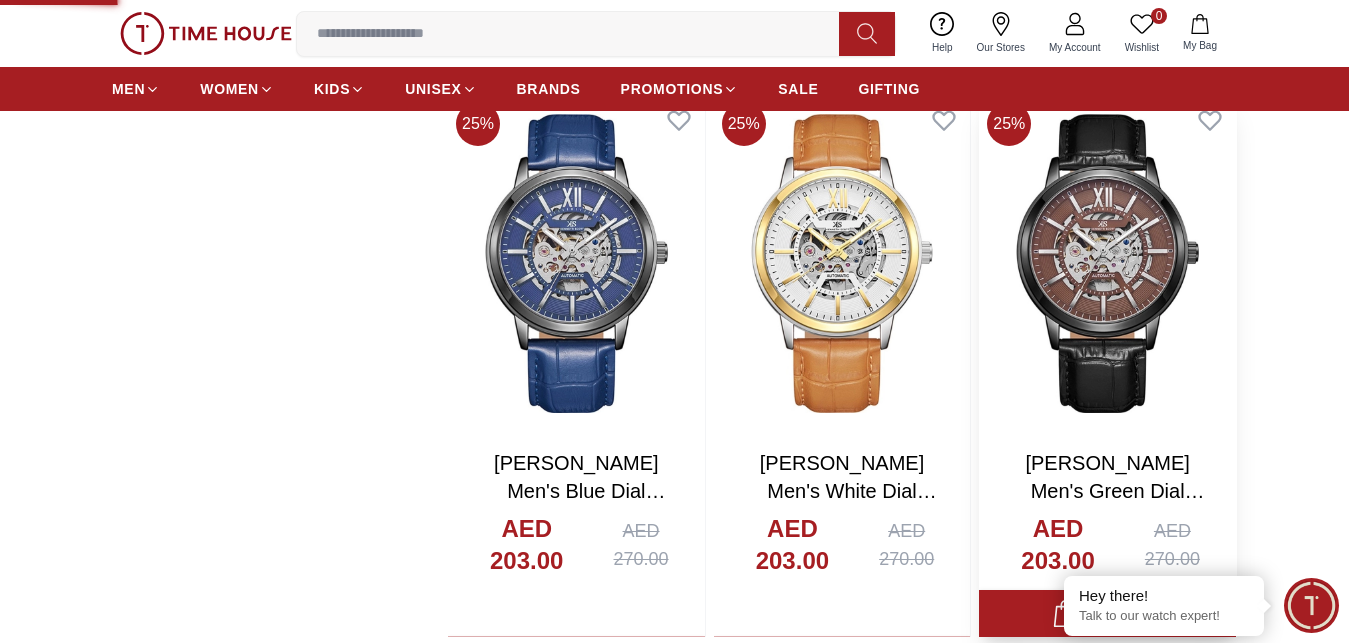 scroll, scrollTop: 0, scrollLeft: 0, axis: both 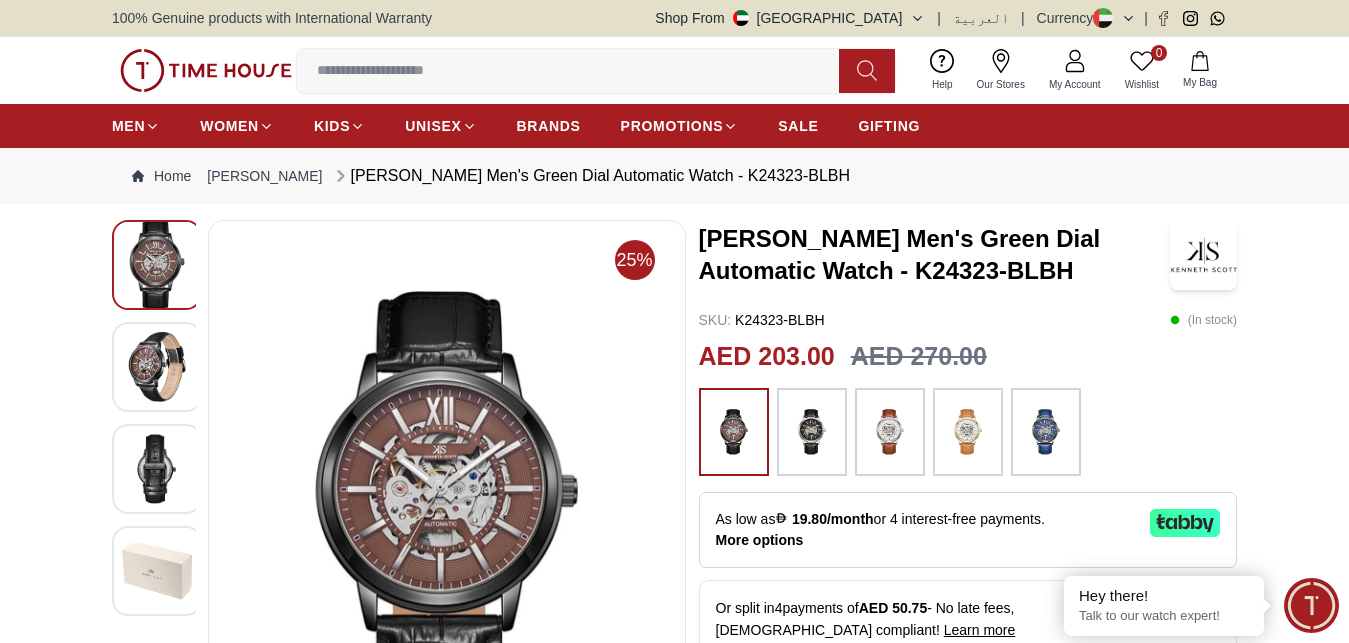 click at bounding box center (157, 469) 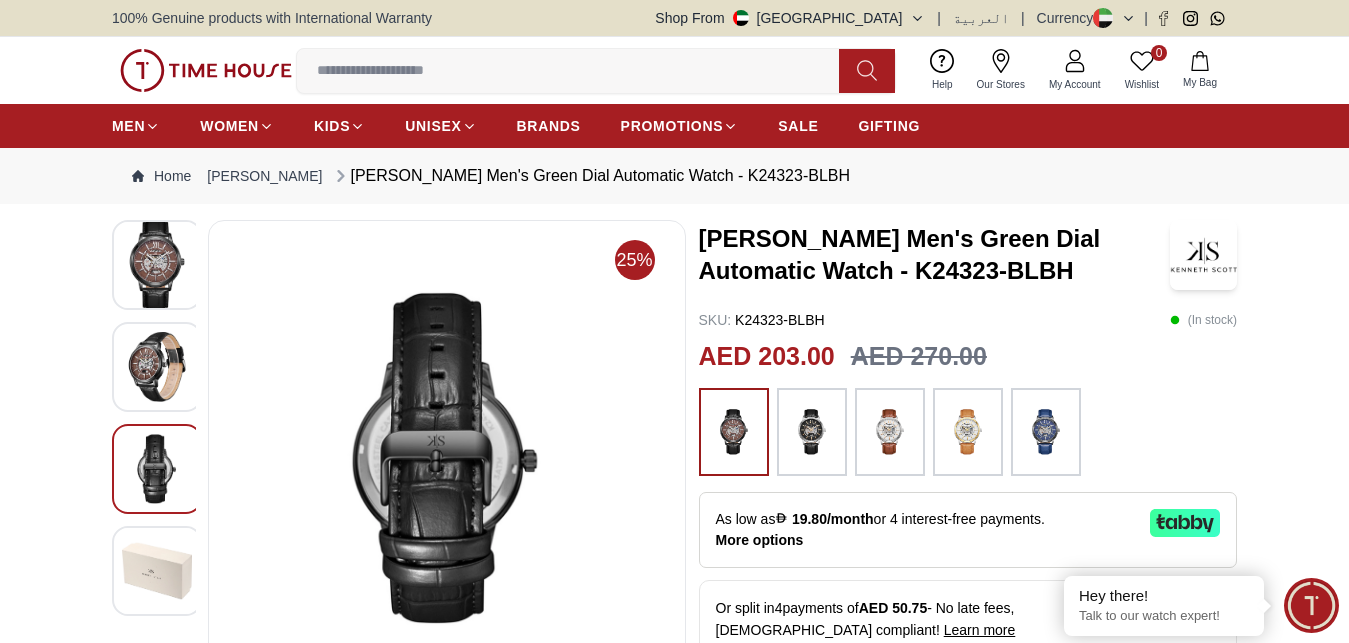 click at bounding box center [157, 571] 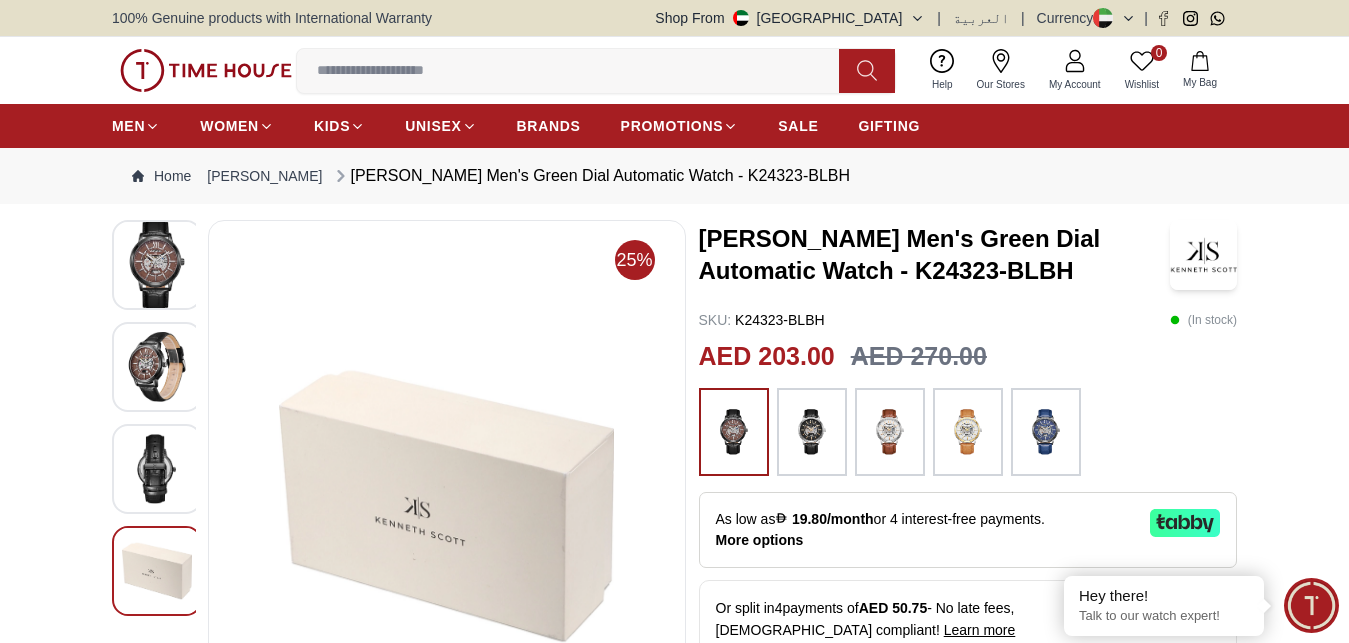 click at bounding box center (157, 469) 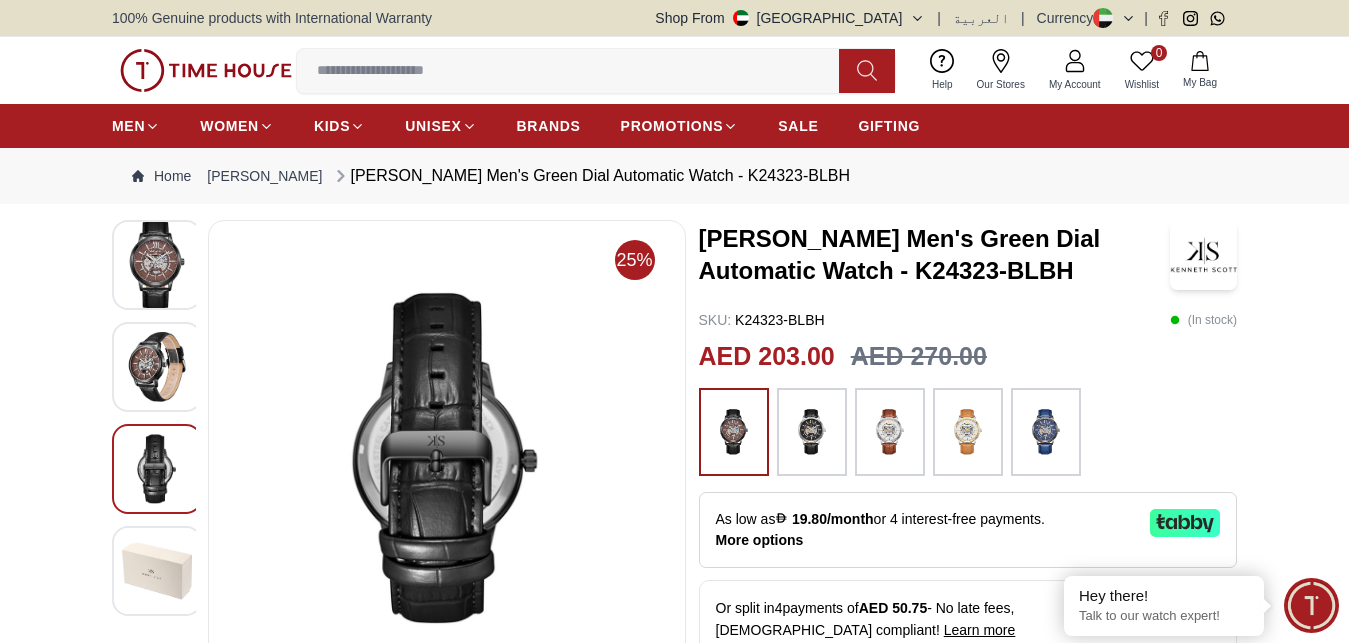 click at bounding box center (157, 367) 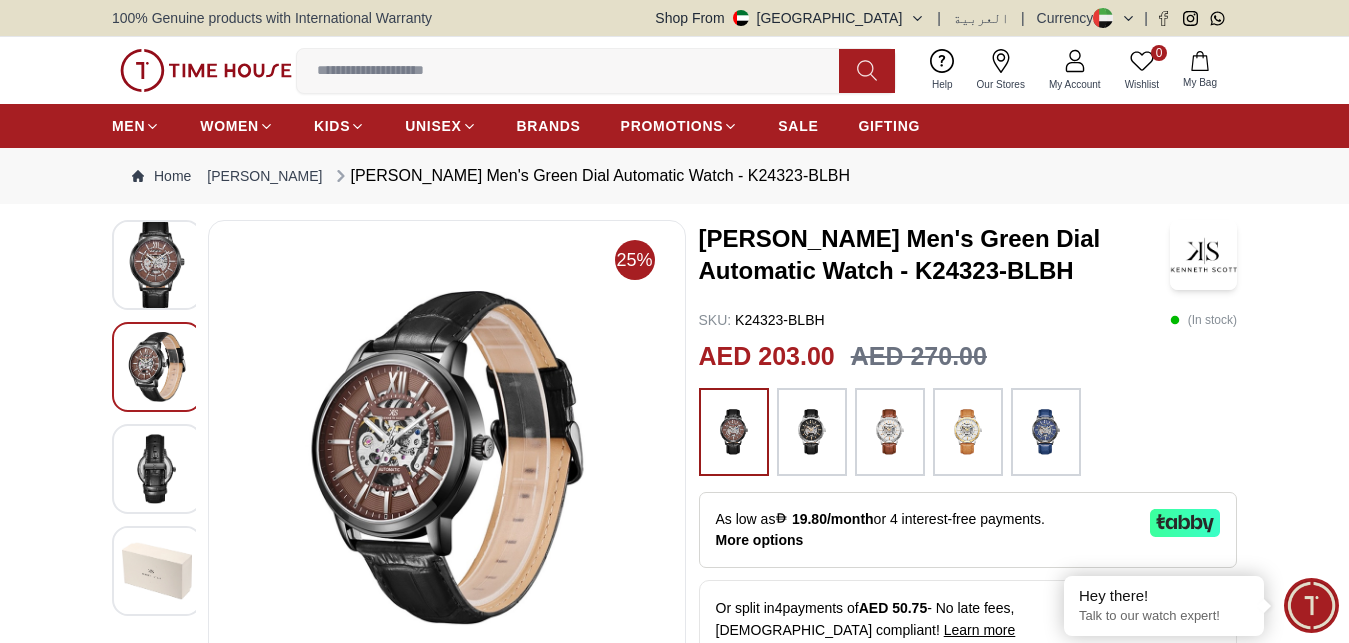 click at bounding box center [157, 469] 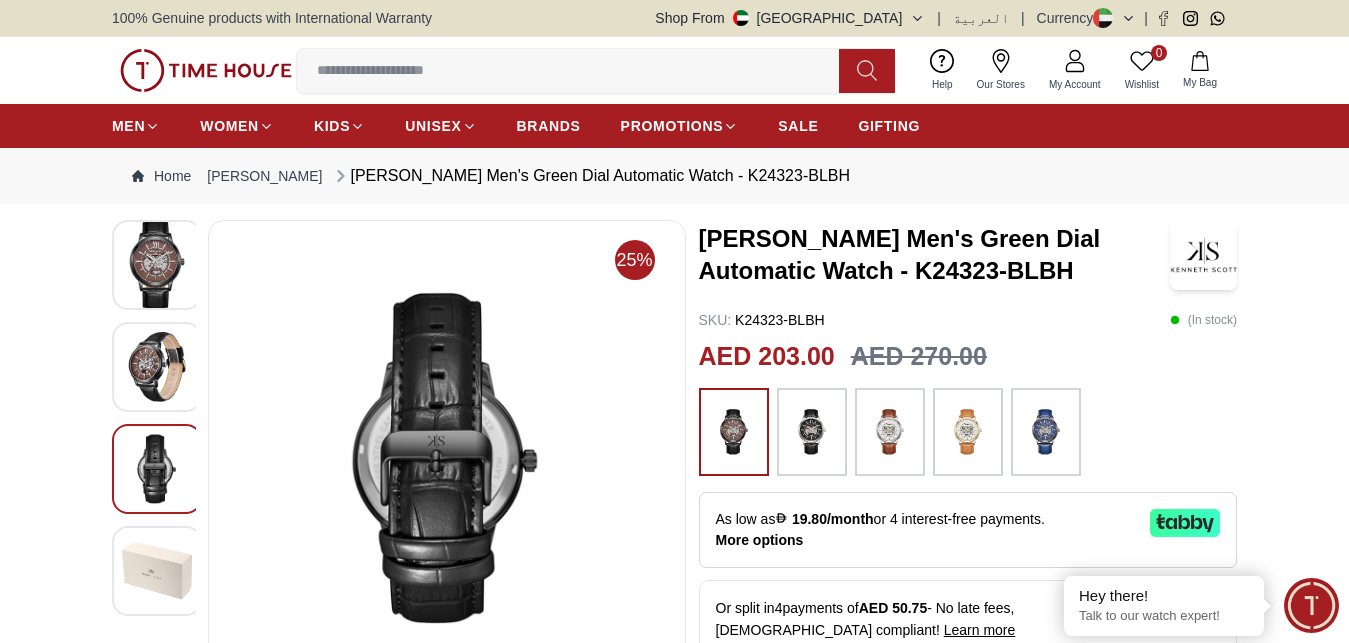 click at bounding box center [157, 367] 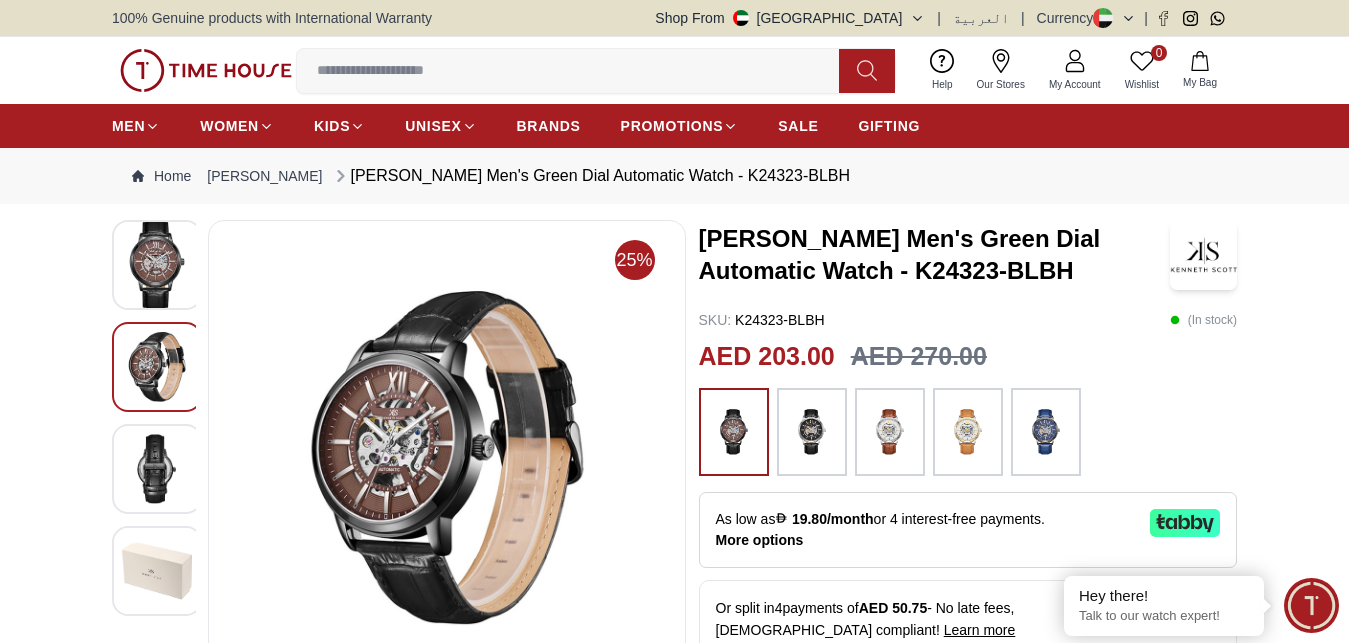 click at bounding box center [157, 265] 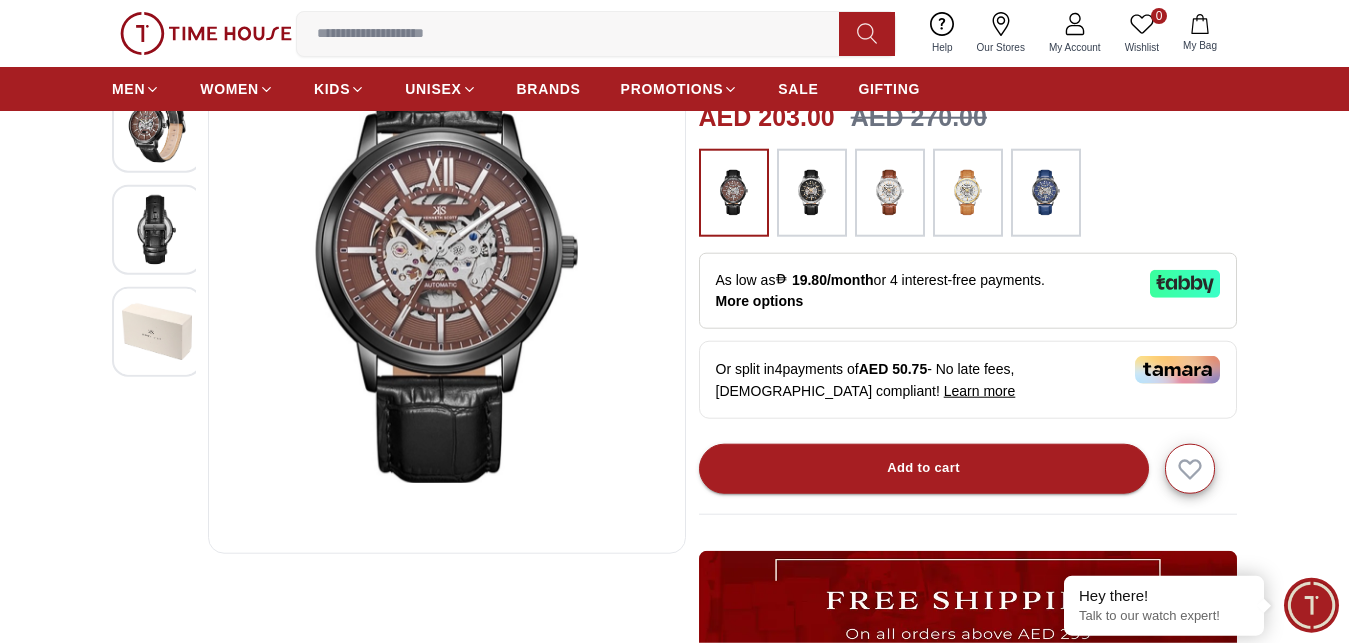 scroll, scrollTop: 306, scrollLeft: 0, axis: vertical 